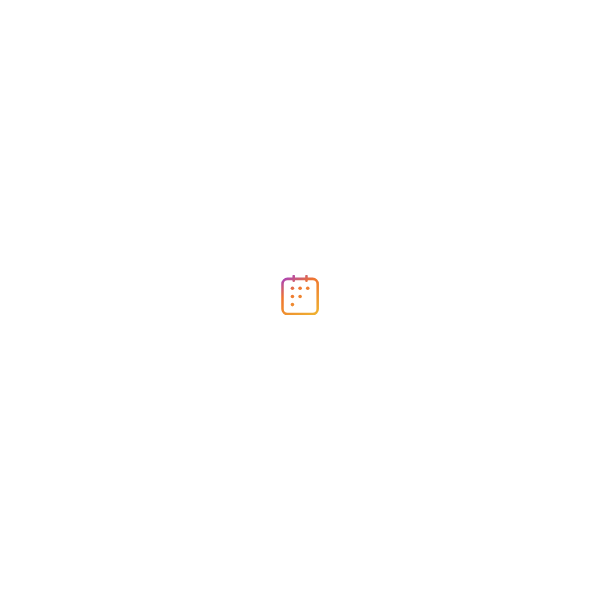 scroll, scrollTop: 0, scrollLeft: 0, axis: both 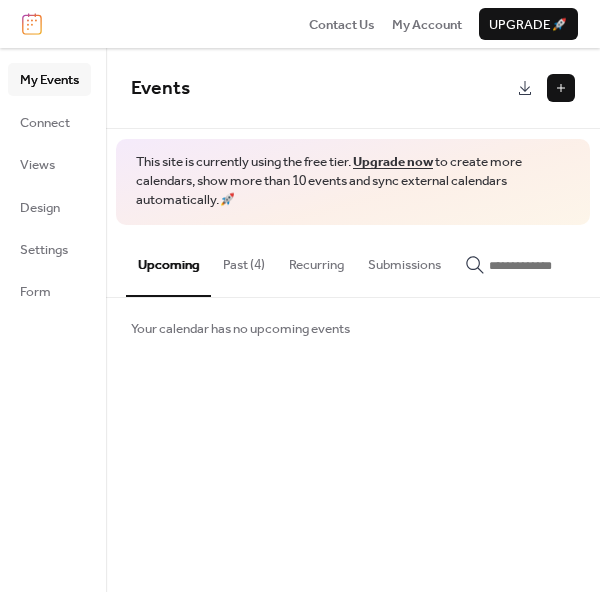 click on "Past (4)" at bounding box center [244, 260] 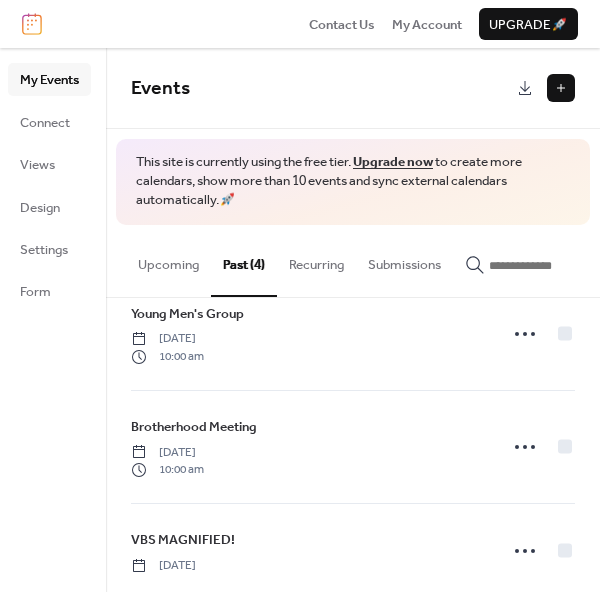 scroll, scrollTop: 186, scrollLeft: 0, axis: vertical 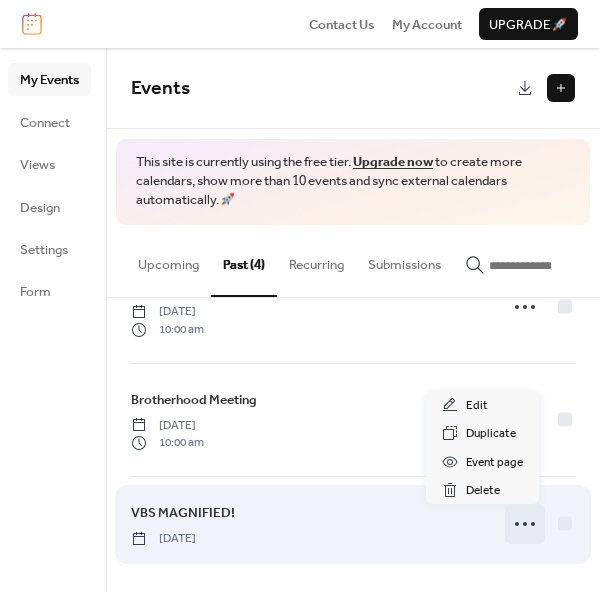 click 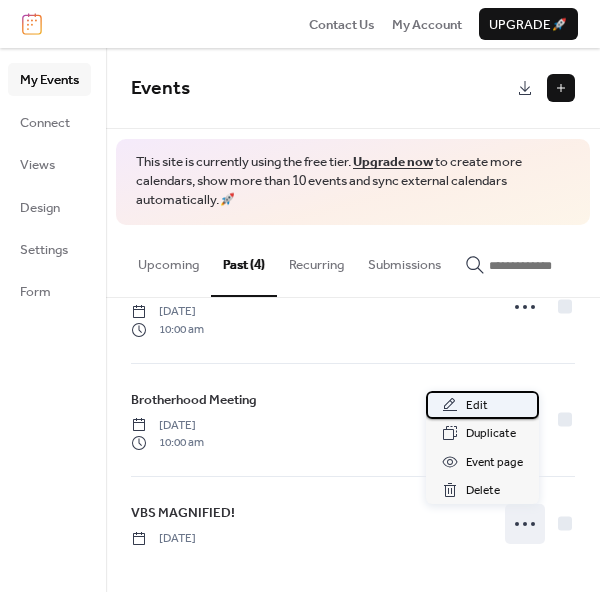 click on "Edit" at bounding box center [477, 406] 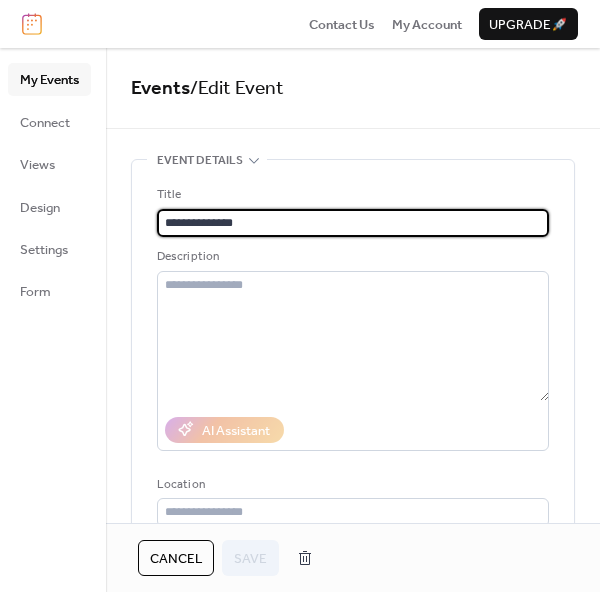 drag, startPoint x: 301, startPoint y: 220, endPoint x: -13, endPoint y: 202, distance: 314.5155 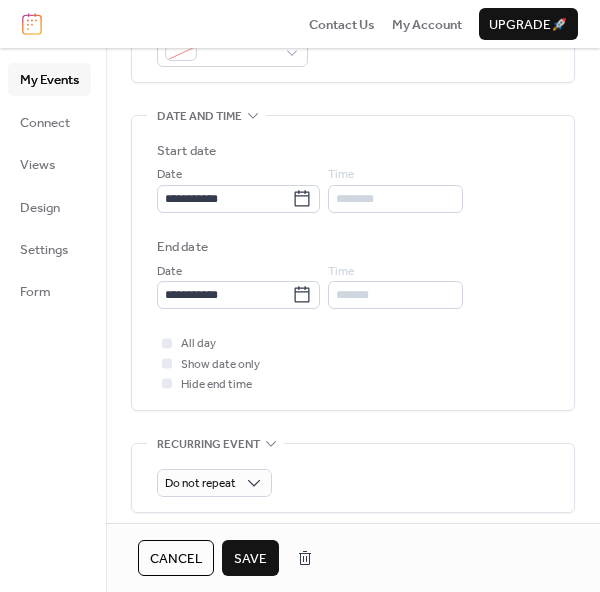 scroll, scrollTop: 602, scrollLeft: 0, axis: vertical 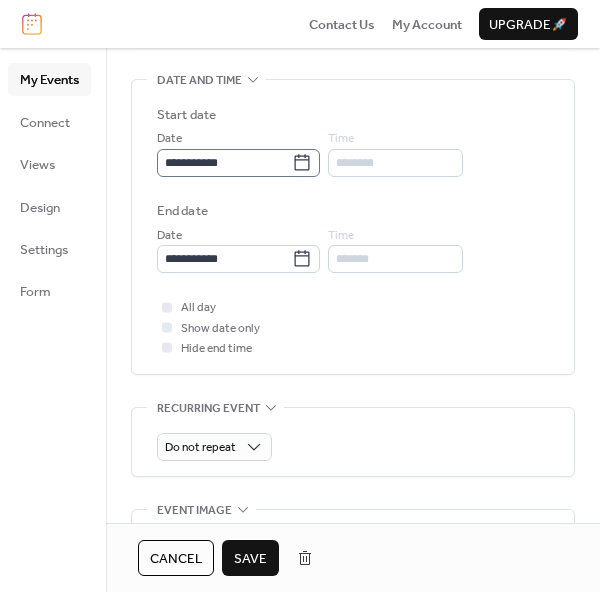 type on "**********" 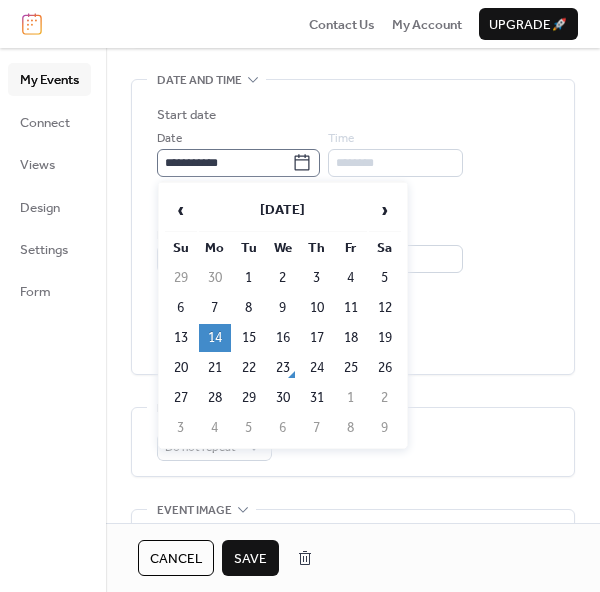 click 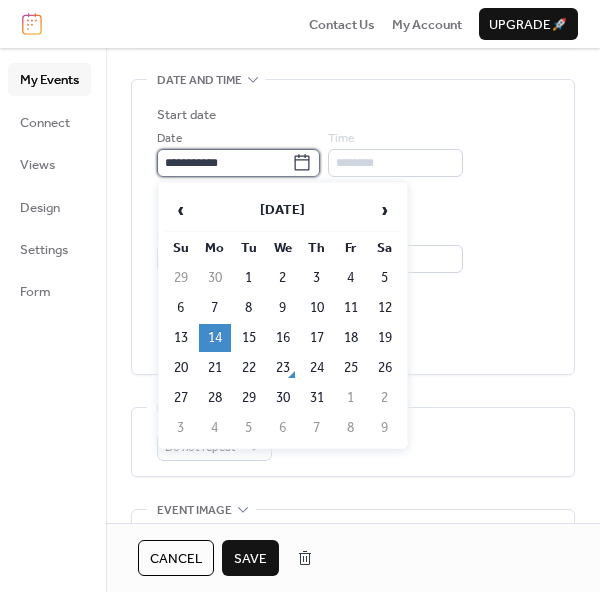 click on "**********" at bounding box center [224, 163] 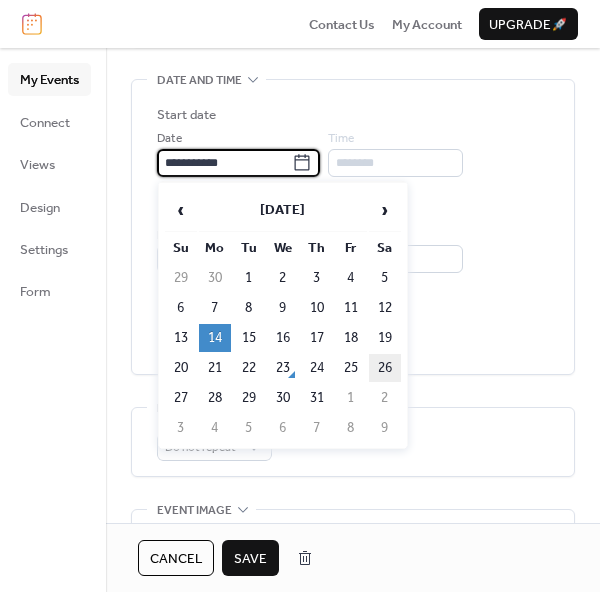 click on "26" at bounding box center (385, 368) 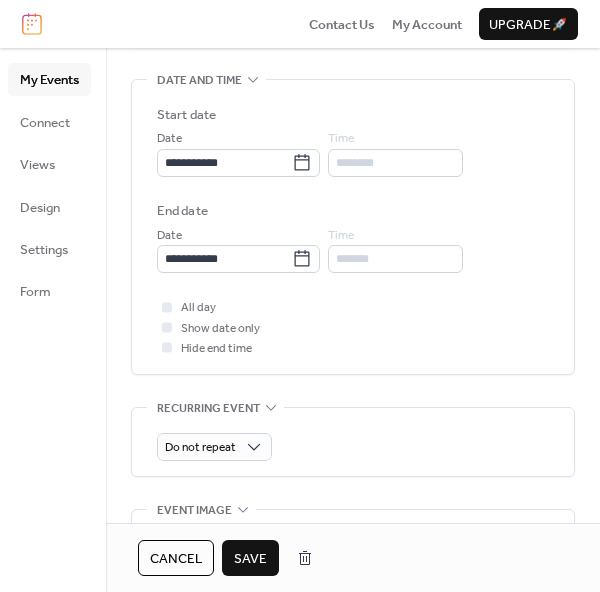 click at bounding box center [167, 307] 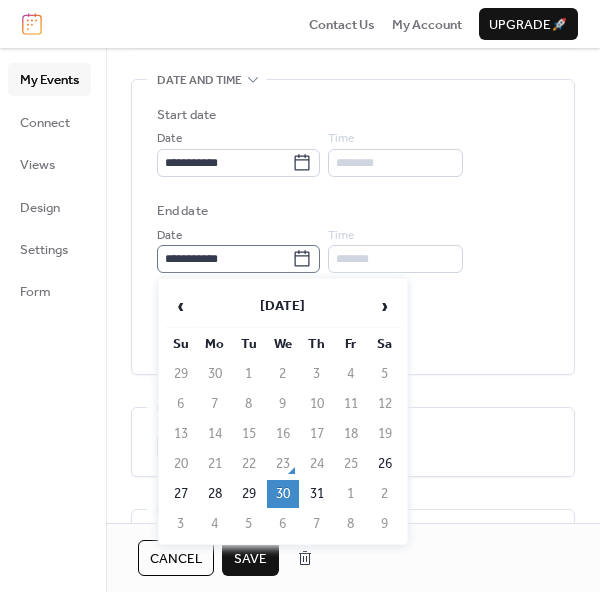 click on "**********" at bounding box center (238, 259) 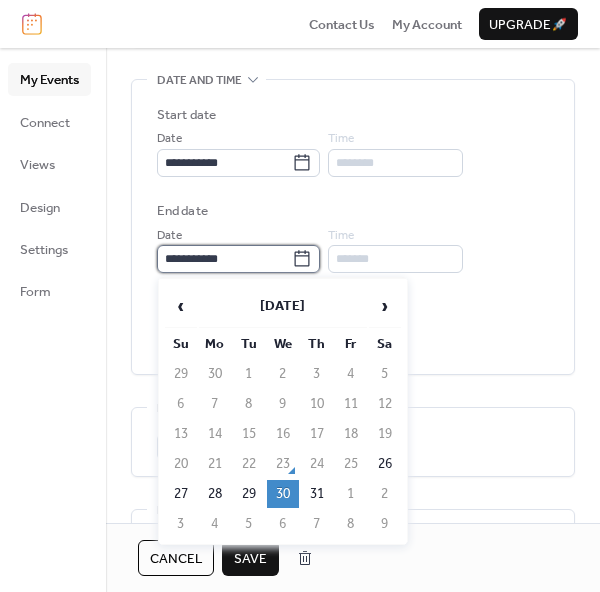 click on "**********" at bounding box center (224, 259) 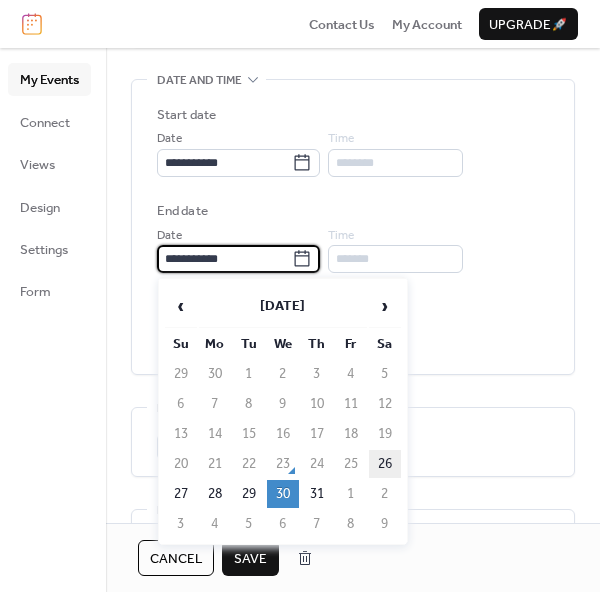 click on "26" at bounding box center [385, 464] 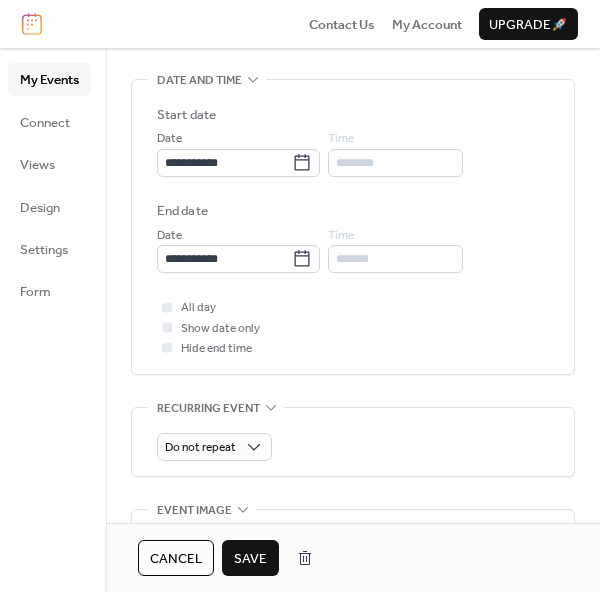 click at bounding box center (167, 348) 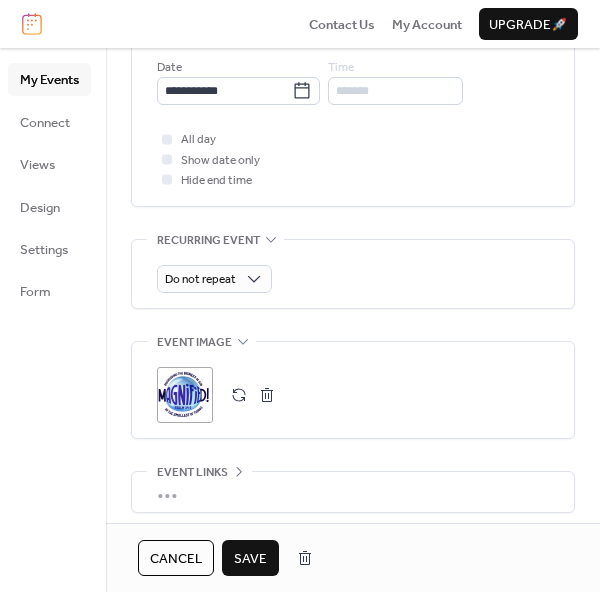 scroll, scrollTop: 928, scrollLeft: 0, axis: vertical 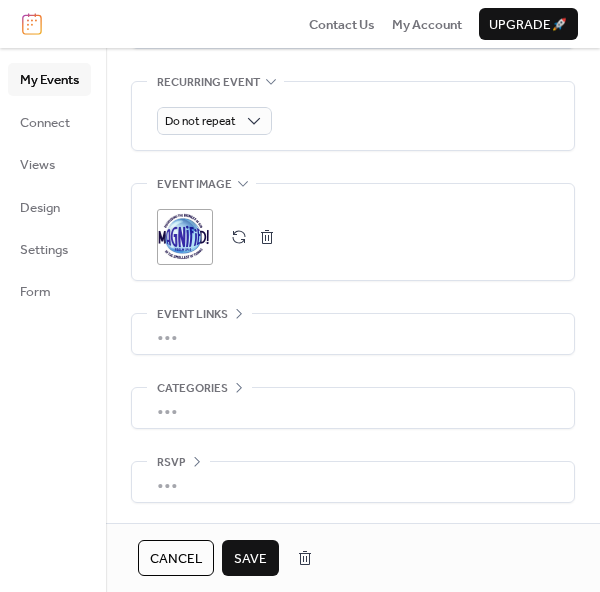 click at bounding box center (267, 237) 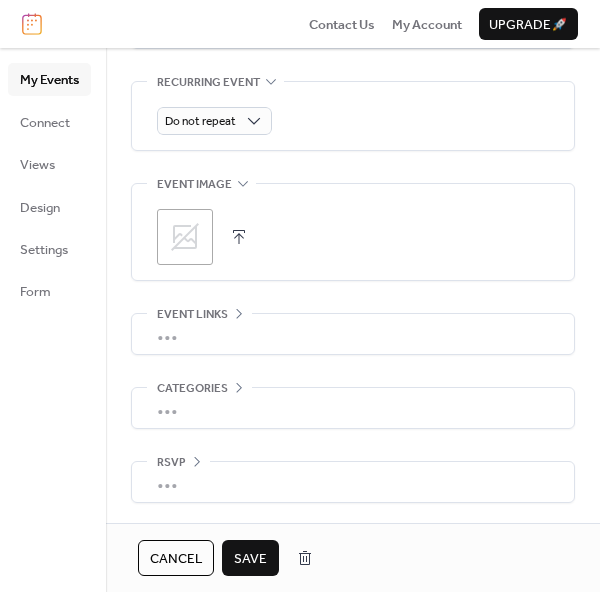 click on "Save" at bounding box center (250, 559) 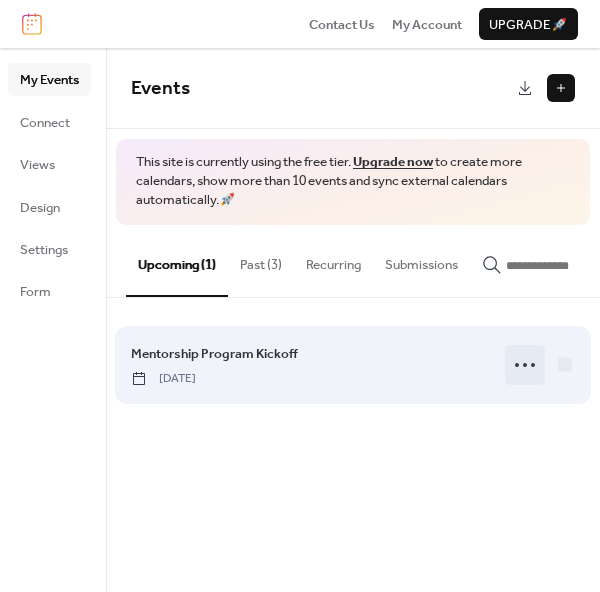 click 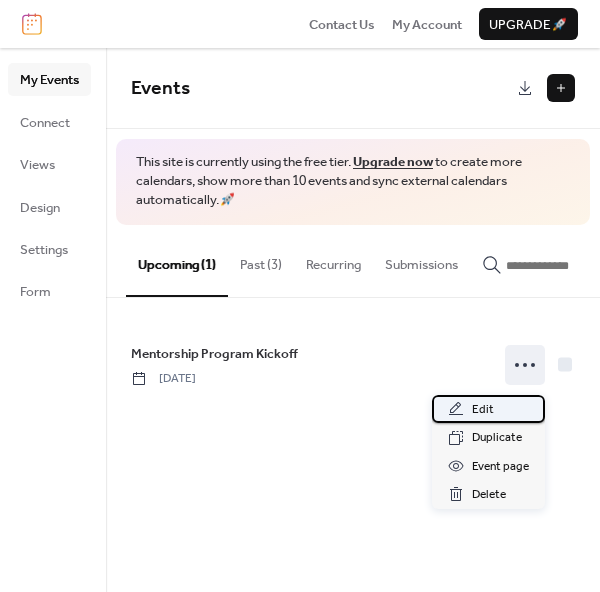click 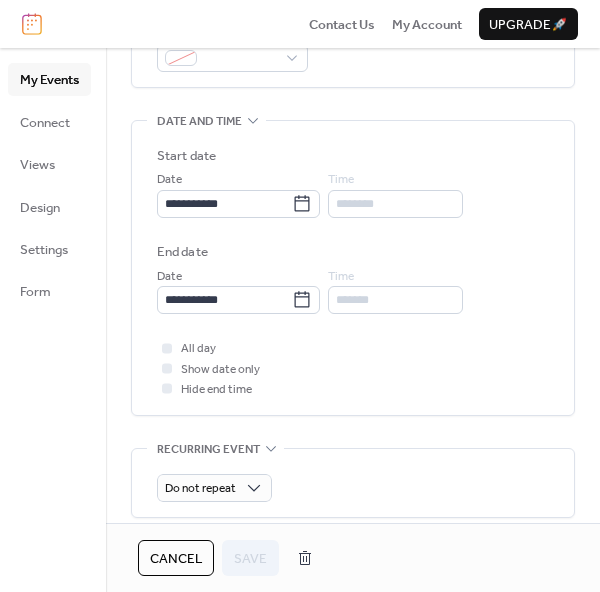 scroll, scrollTop: 593, scrollLeft: 0, axis: vertical 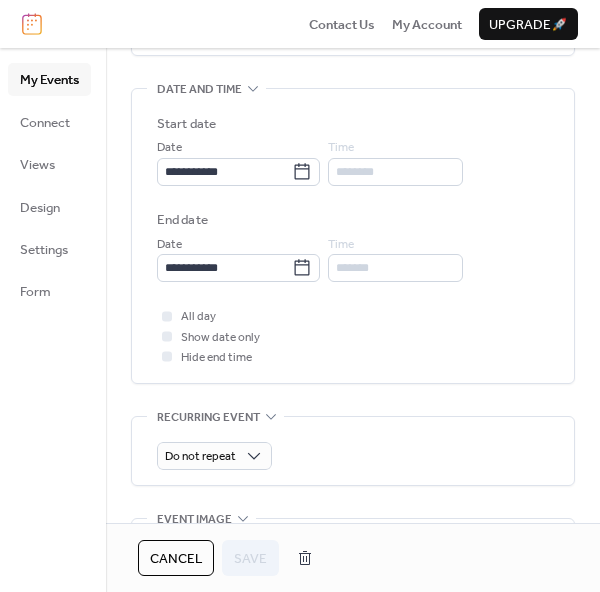 click on "********" at bounding box center [395, 172] 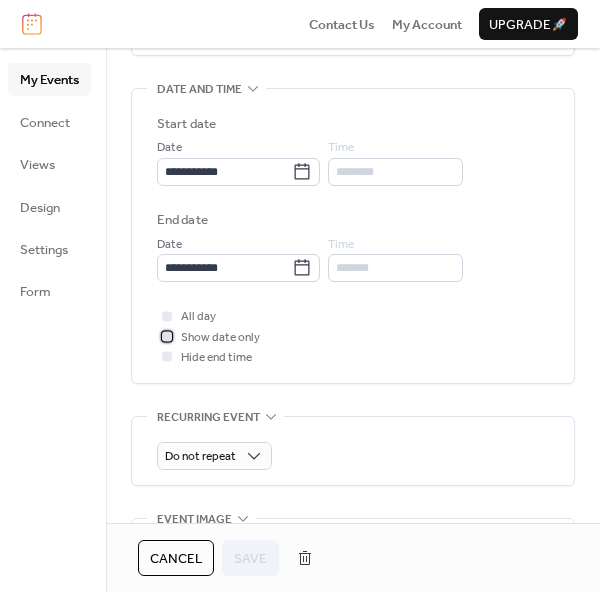 click 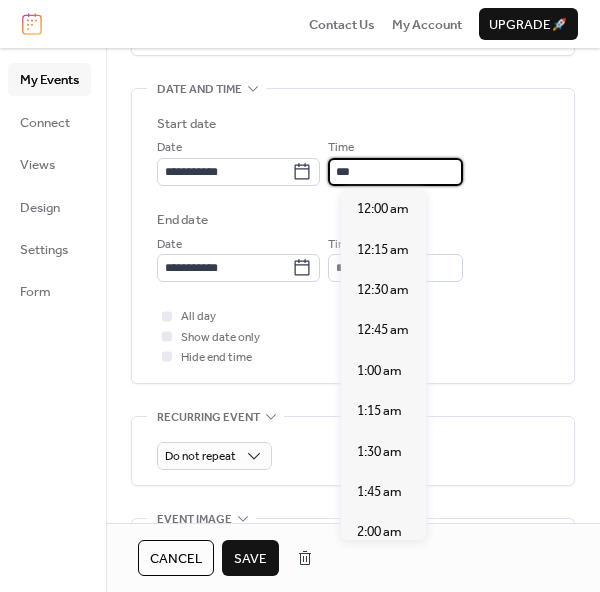 type on "***" 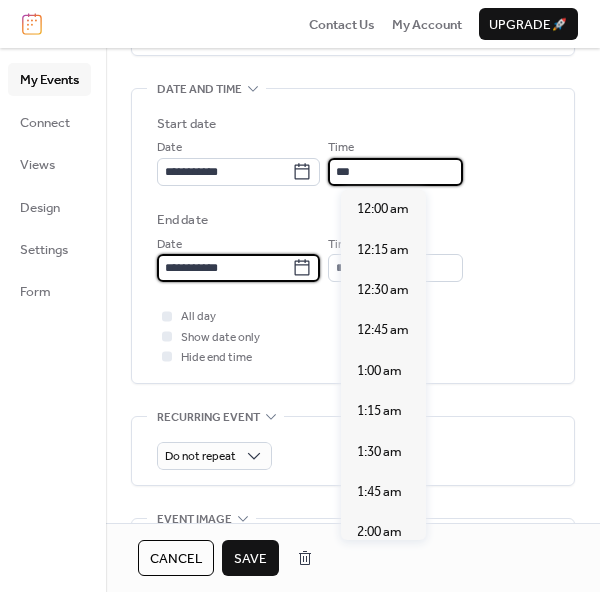type on "**********" 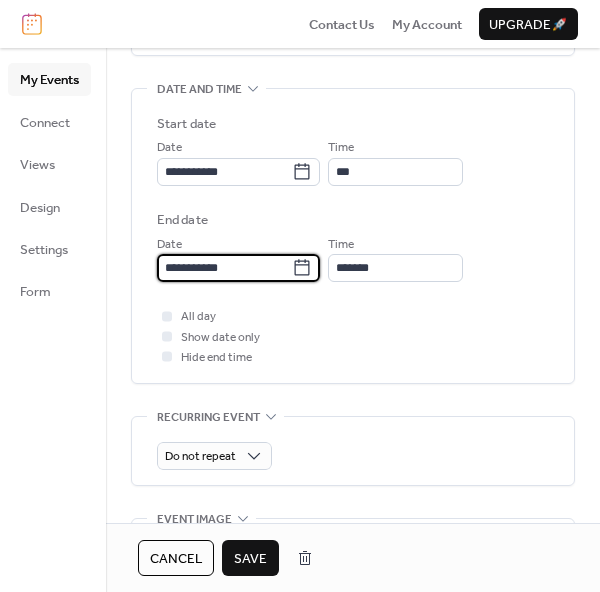 type on "*******" 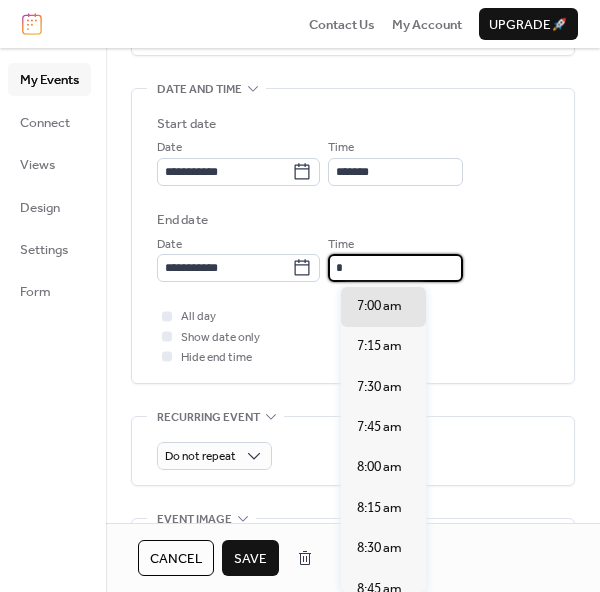 scroll, scrollTop: 485, scrollLeft: 0, axis: vertical 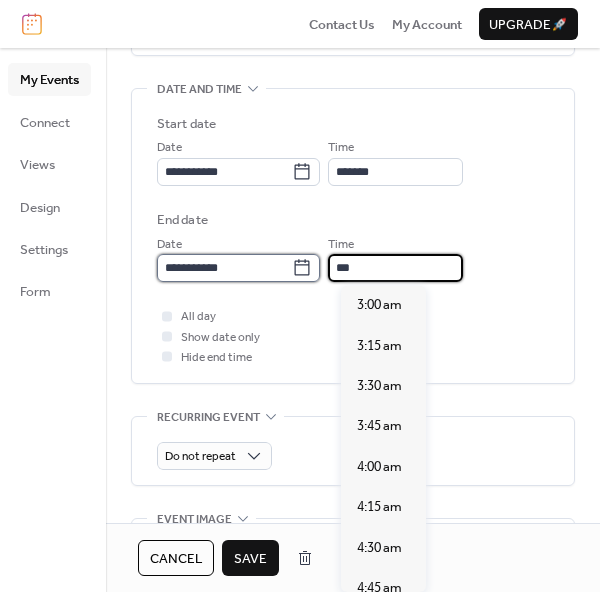 click on "**********" at bounding box center (224, 268) 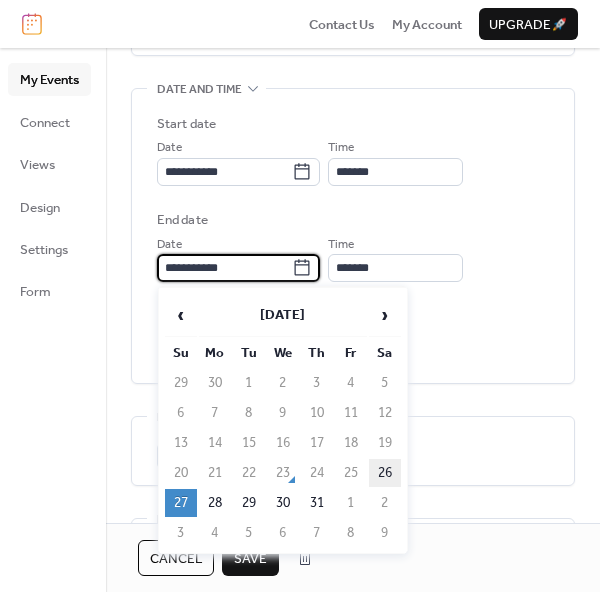 click on "26" at bounding box center [385, 473] 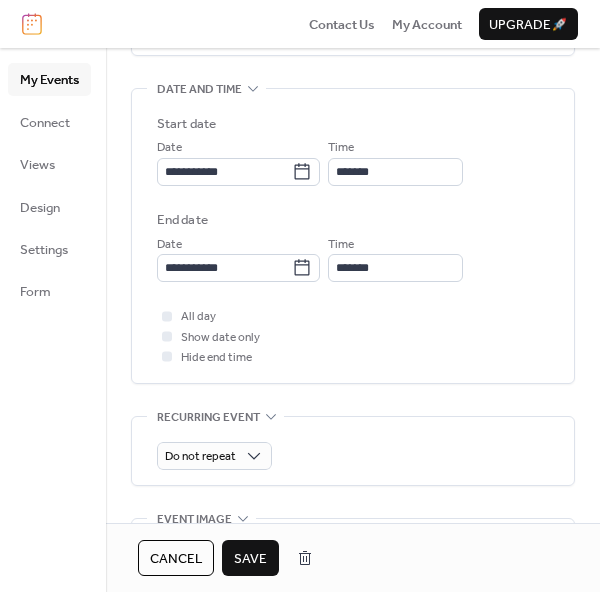 click on "Save" at bounding box center (250, 559) 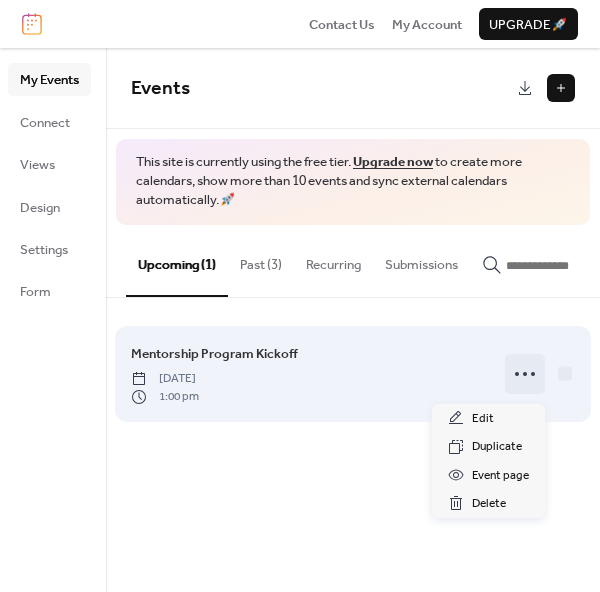 click 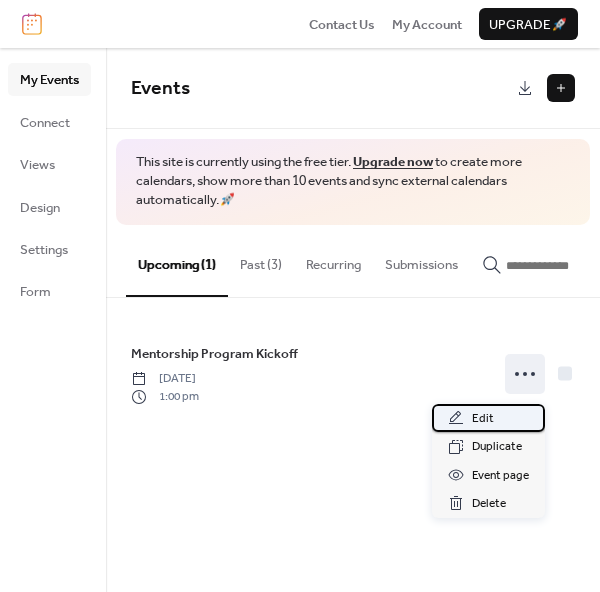 click on "Edit" at bounding box center [488, 418] 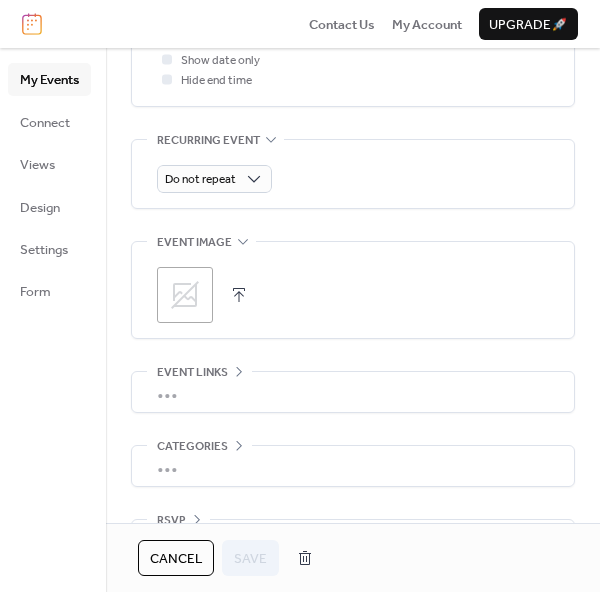 scroll, scrollTop: 928, scrollLeft: 0, axis: vertical 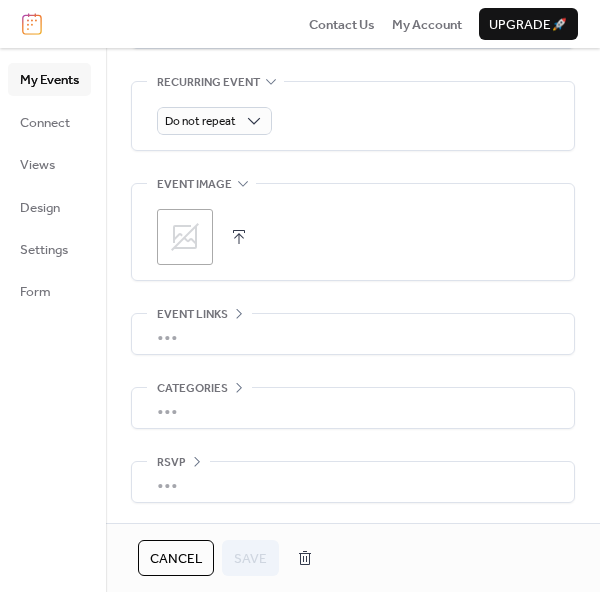 click at bounding box center (239, 237) 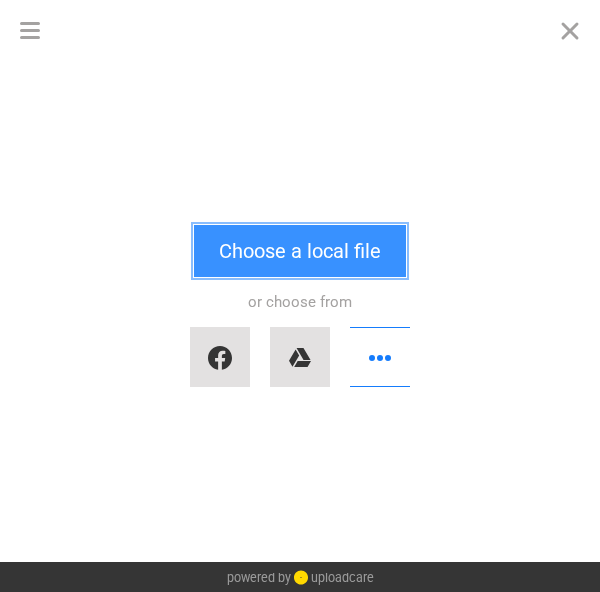 click on "Choose a local file" at bounding box center [300, 251] 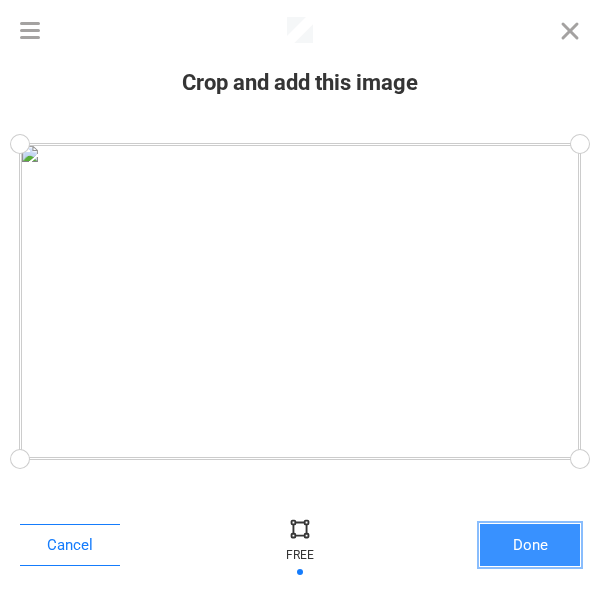click on "Done" at bounding box center [530, 545] 